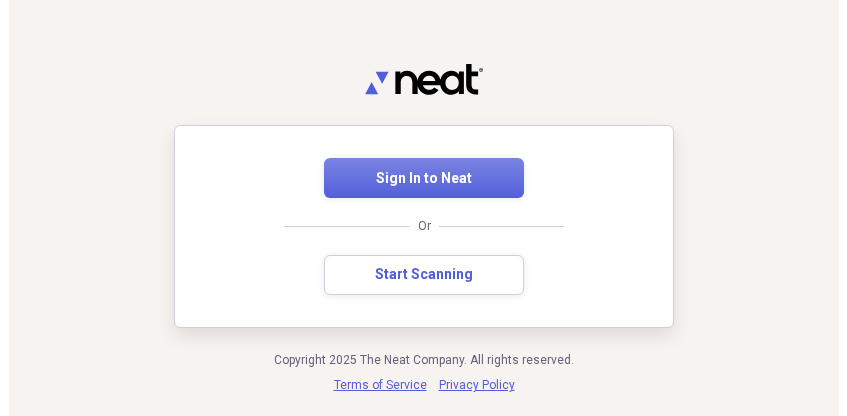 scroll, scrollTop: 0, scrollLeft: 0, axis: both 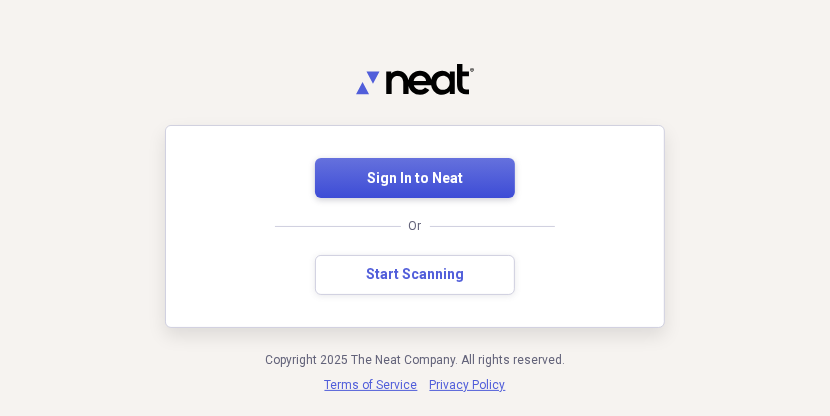 click on "Sign In to Neat" at bounding box center (415, 179) 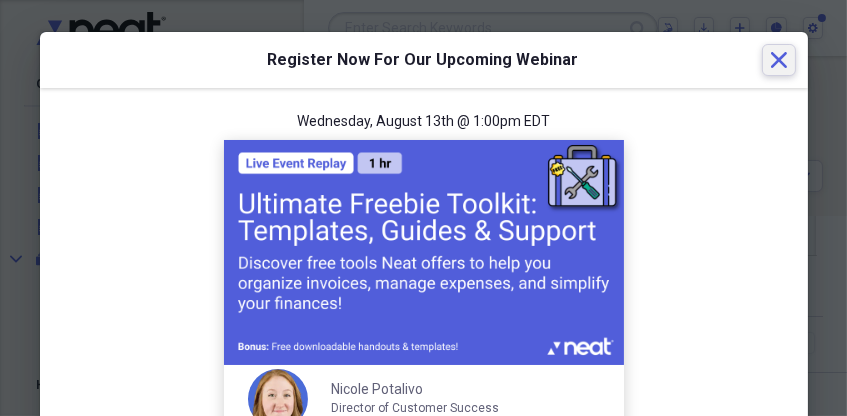 click on "Close" 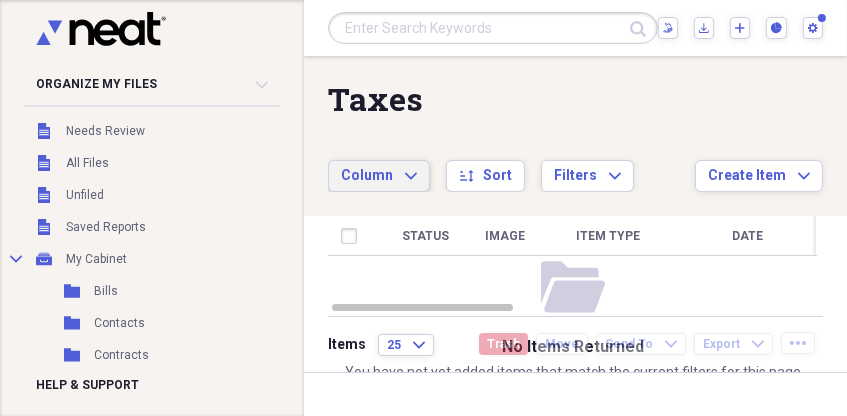 click on "Column Expand" at bounding box center (379, 176) 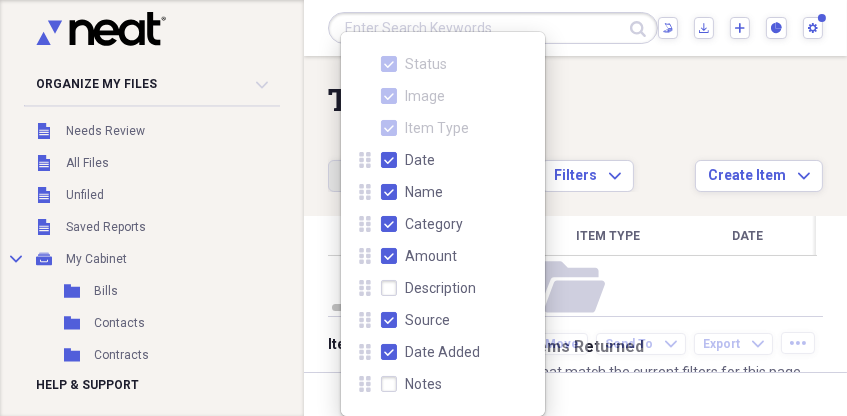 click on "Description" at bounding box center (428, 288) 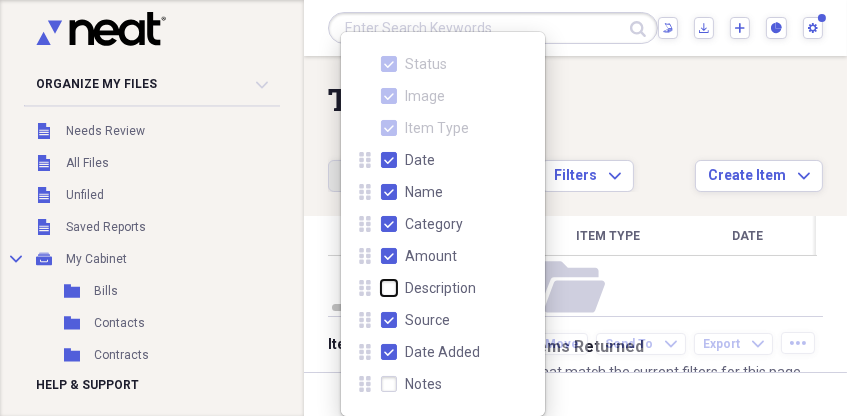 click on "Description" at bounding box center (381, 288) 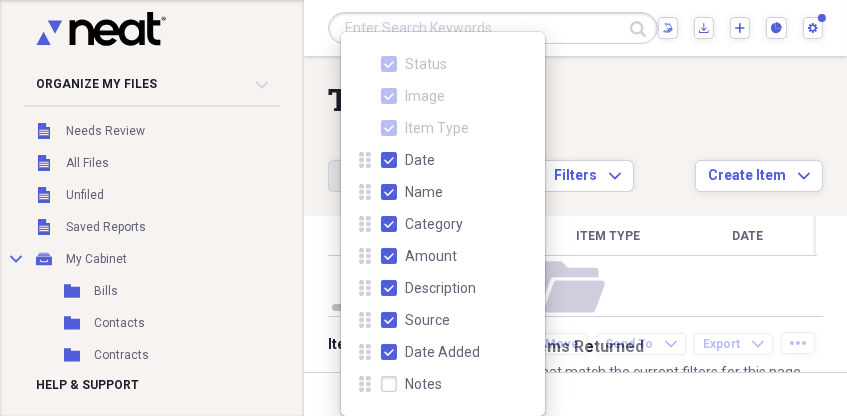 click on "Date Added" at bounding box center [430, 352] 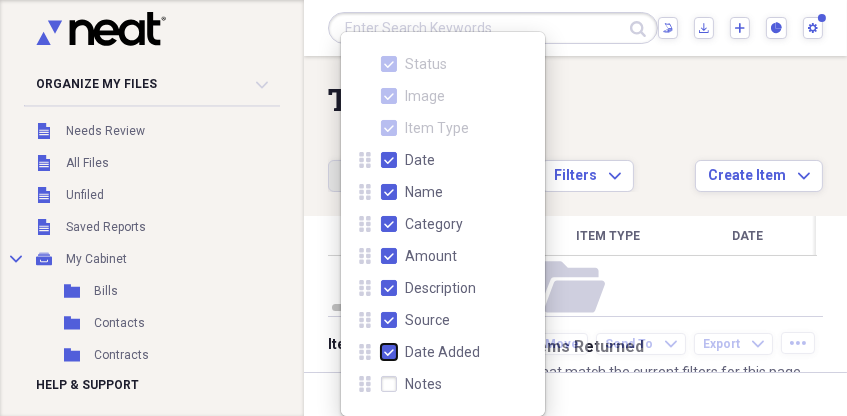 click on "Date Added" at bounding box center [381, 352] 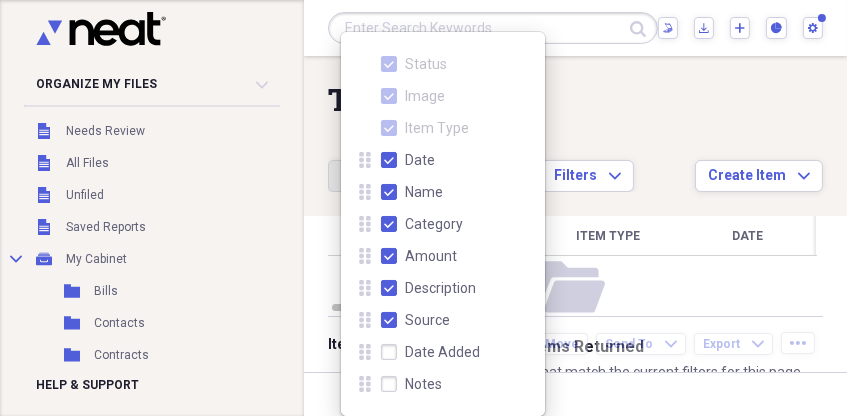 click on "Source" at bounding box center [415, 320] 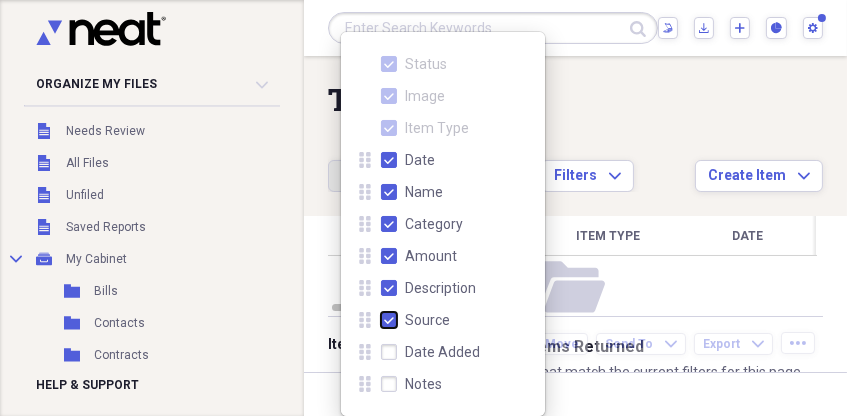 click on "Source" at bounding box center (381, 320) 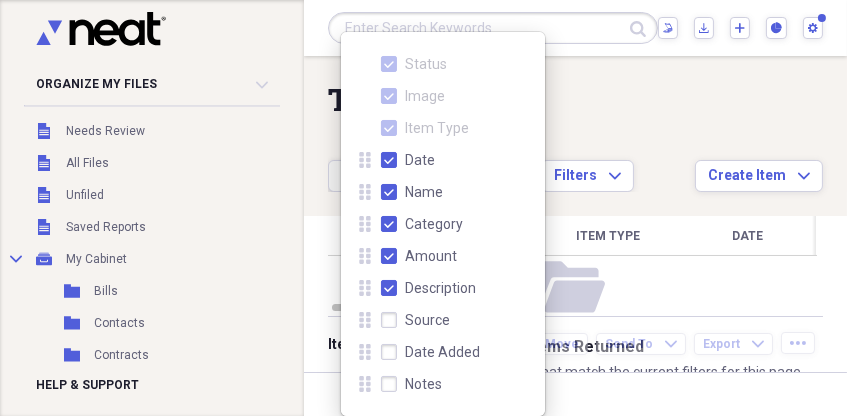 click on "Taxes" at bounding box center [511, 99] 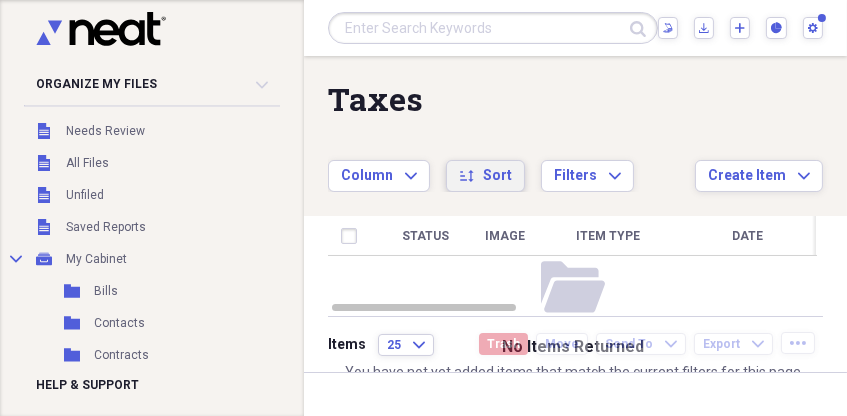 click on "sort" 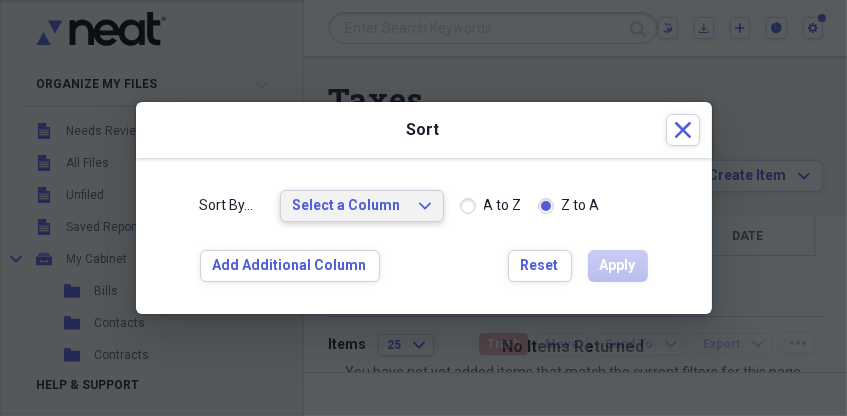 click on "Select a Column Expand" at bounding box center (362, 206) 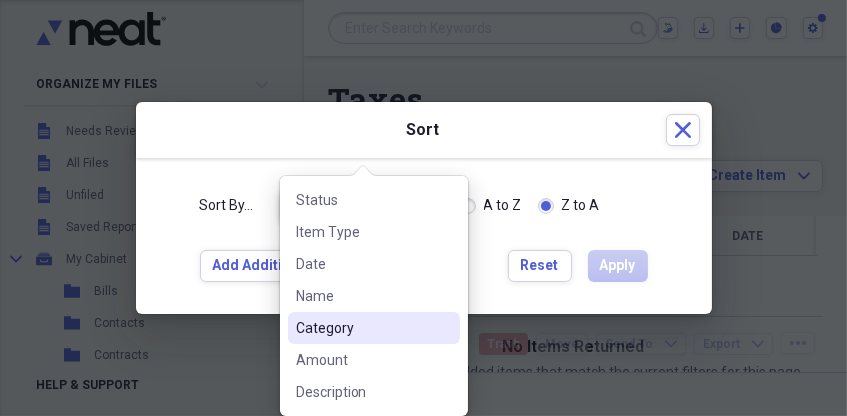 click on "Category" at bounding box center [374, 328] 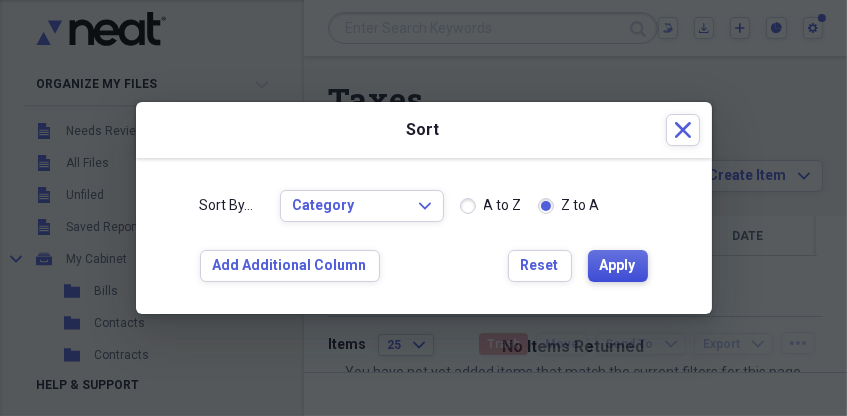 click on "Apply" at bounding box center [618, 266] 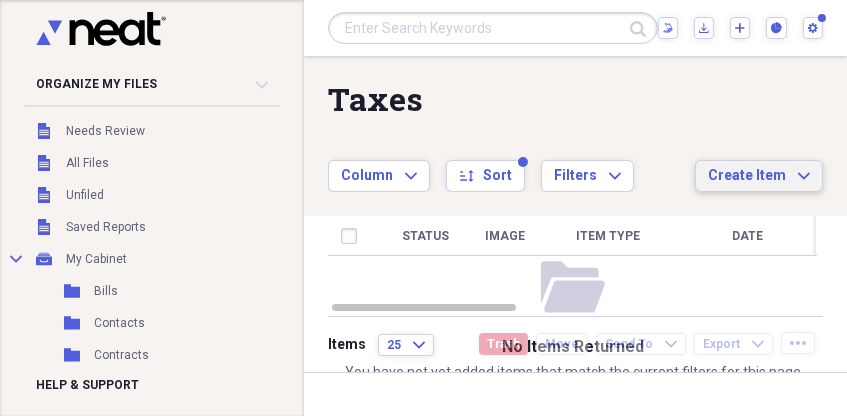 click on "Create Item" at bounding box center (747, 176) 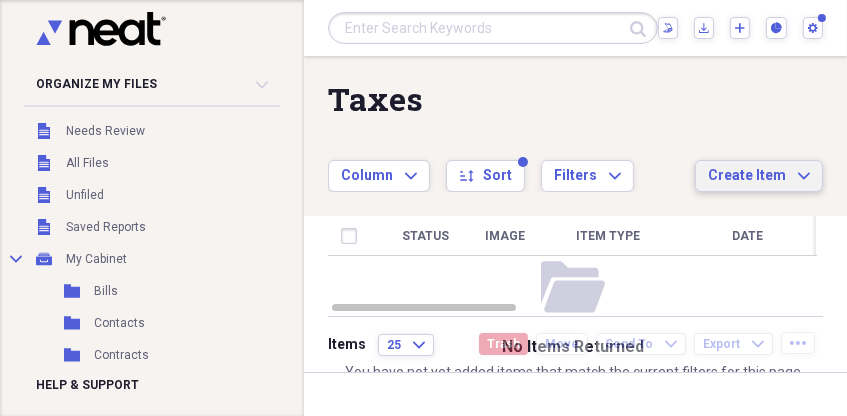 click on "Taxes Showing 0 items Column Expand sort Sort Filters  Expand Create Item Expand" at bounding box center [575, 124] 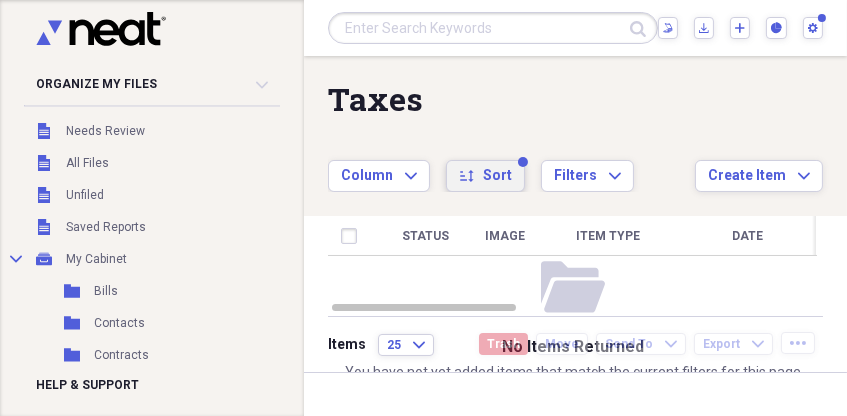 click on "Sort" at bounding box center [497, 176] 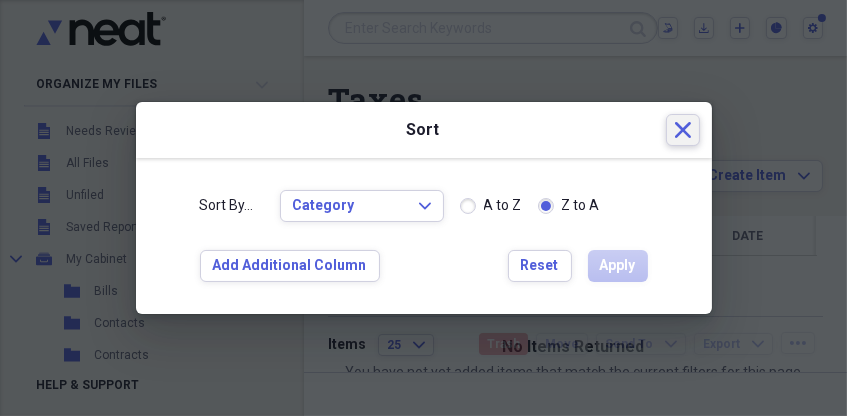 click on "Close" 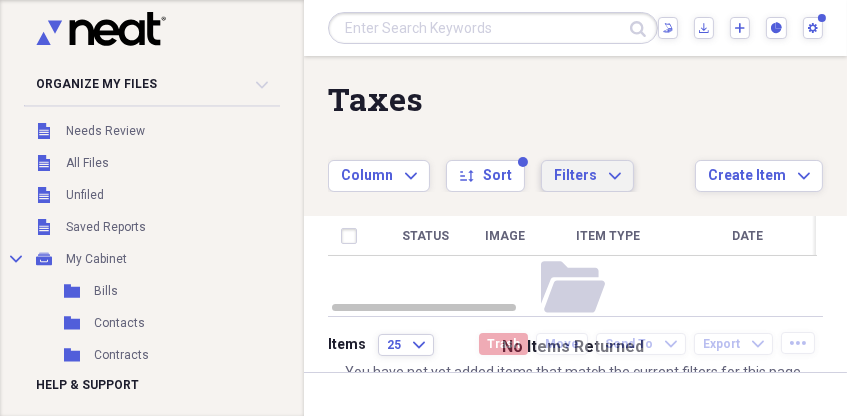 click on "Filters  Expand" at bounding box center (587, 176) 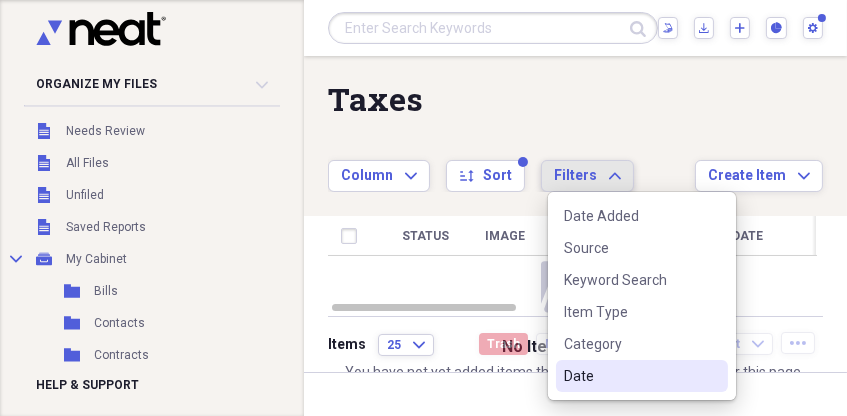 click on "Date" at bounding box center (630, 376) 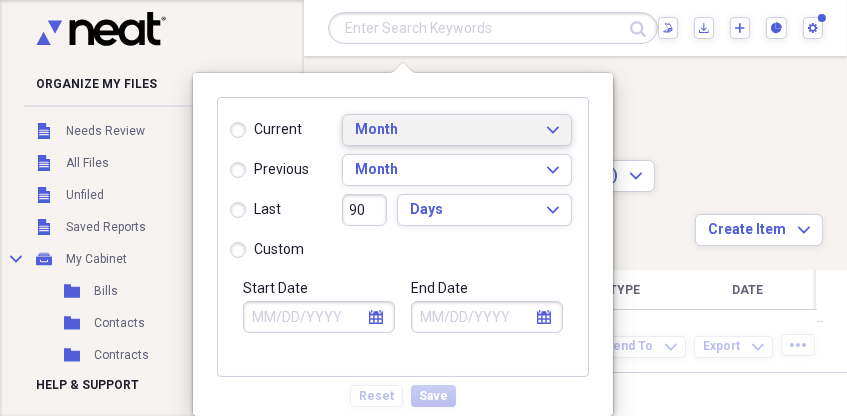 click on "Month Expand" at bounding box center [457, 130] 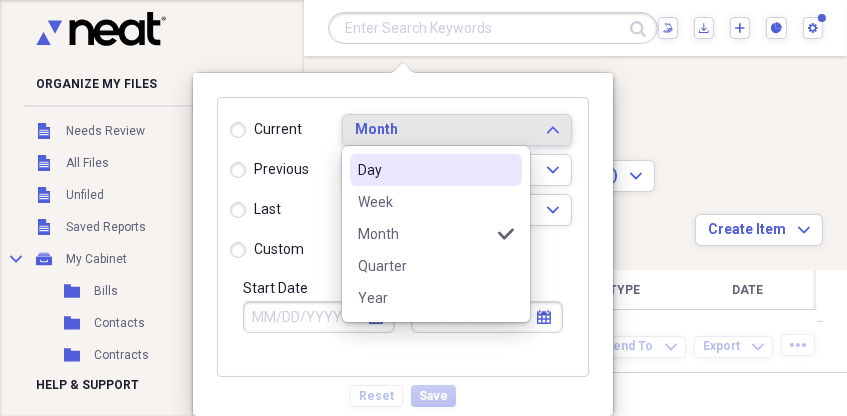 click on "Month Expand" at bounding box center (457, 130) 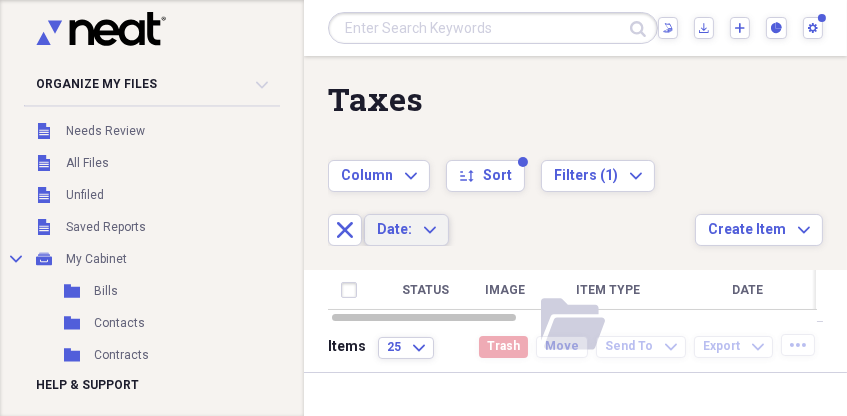 click on "Column Expand sort Sort Filters (1) Expand Close Date:  Expand" at bounding box center (511, 192) 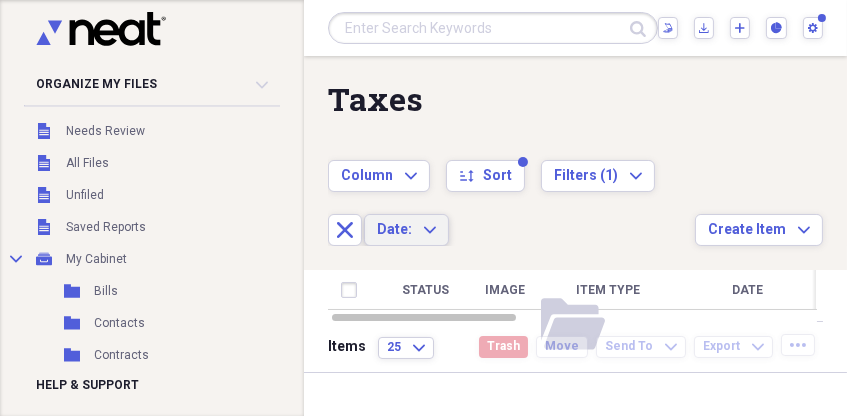 click on "Expand" 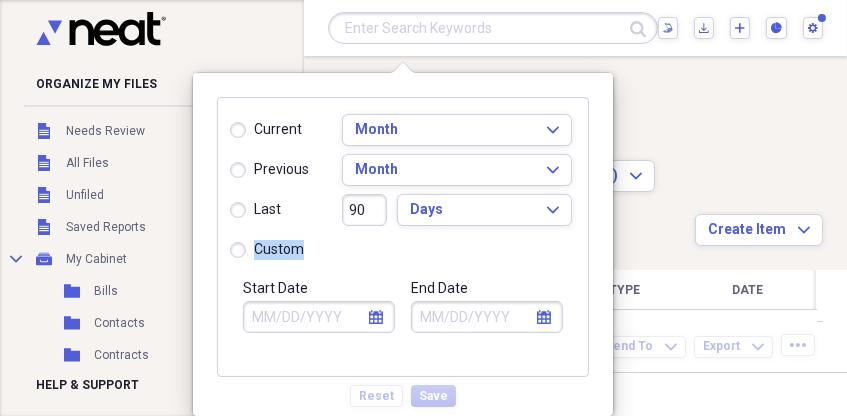 click on "custom" at bounding box center [267, 250] 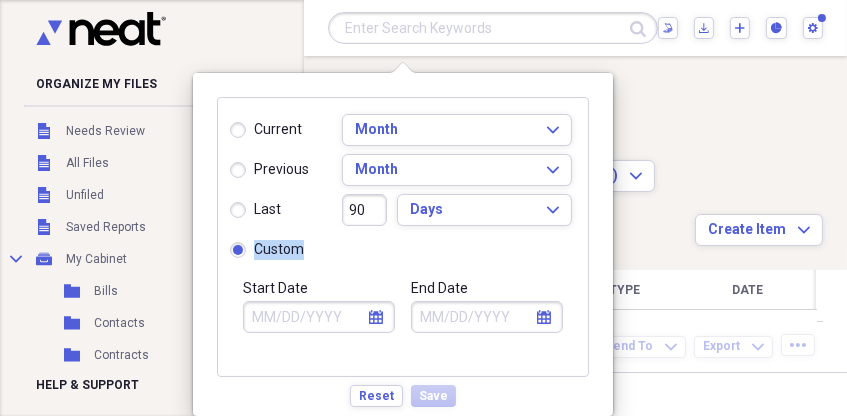 click on "custom" at bounding box center (267, 250) 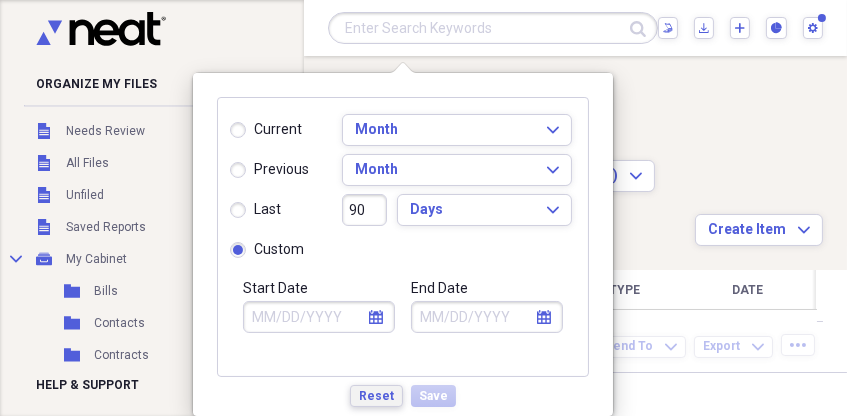 click on "Reset" at bounding box center (376, 396) 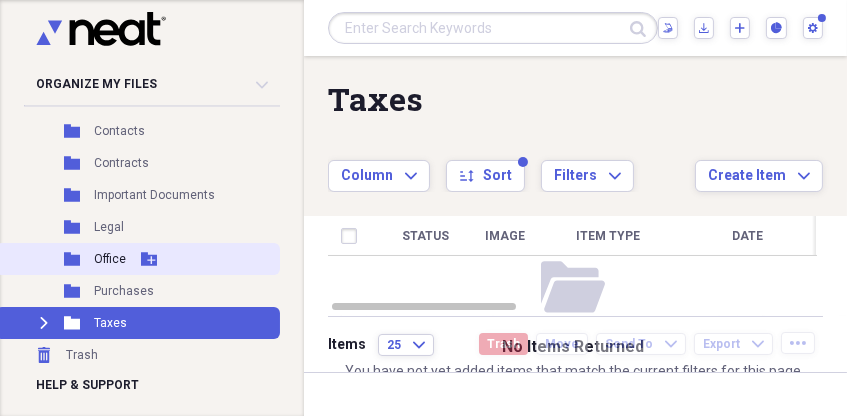 scroll, scrollTop: 0, scrollLeft: 0, axis: both 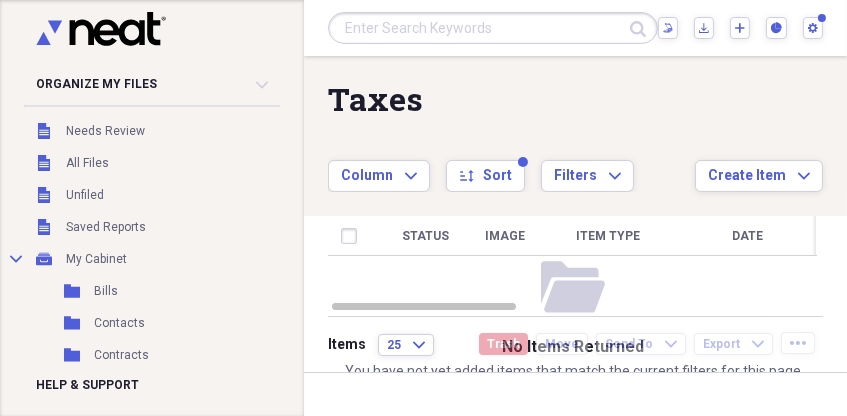 click on "folder-open No items returned You have not yet added items that match the current filters for this page" at bounding box center (572, 319) 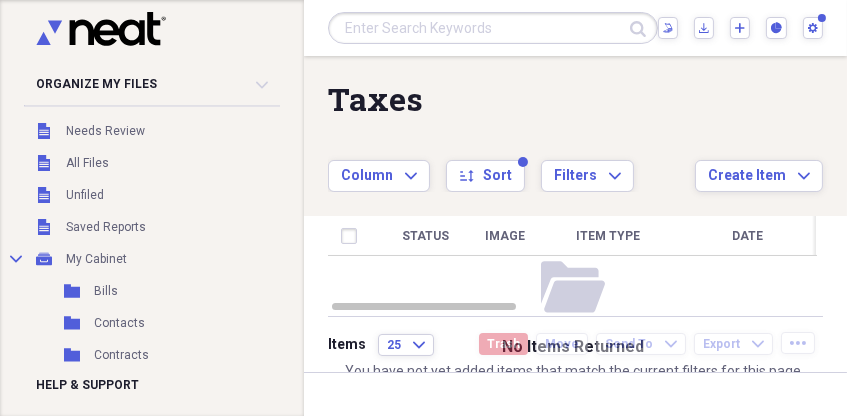 scroll, scrollTop: 9, scrollLeft: 0, axis: vertical 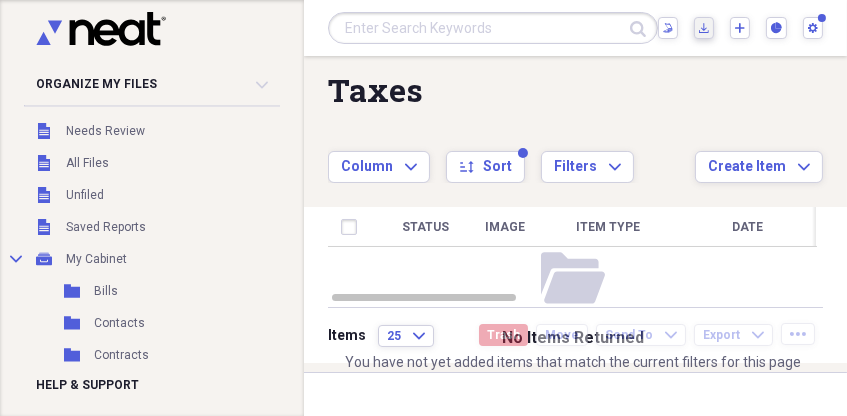 click on "Import" 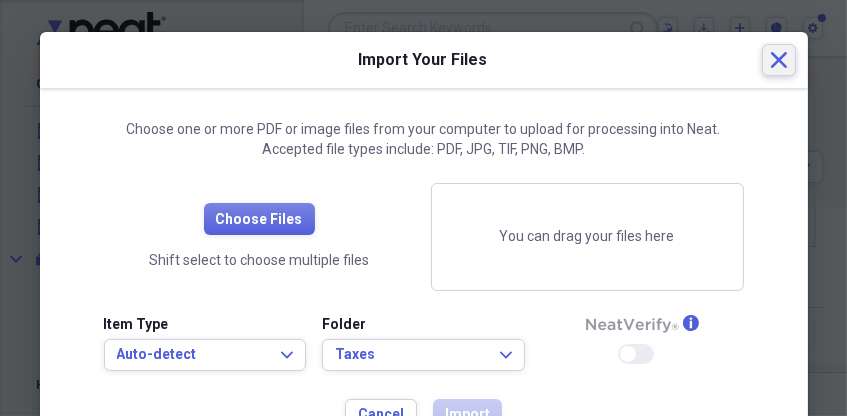 click on "Close" 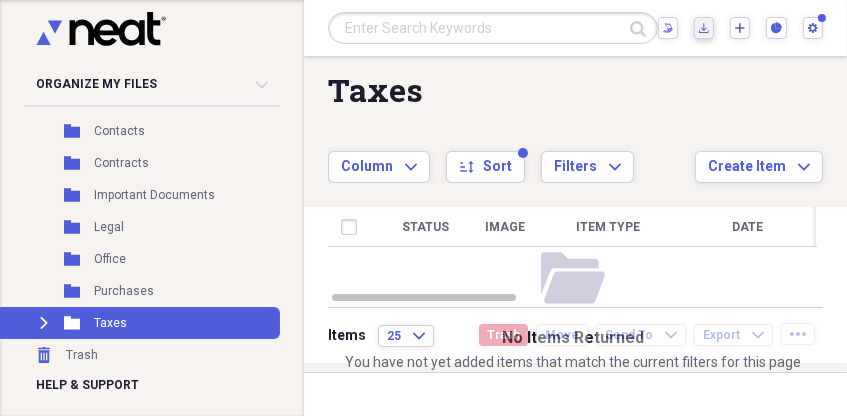 scroll, scrollTop: 0, scrollLeft: 0, axis: both 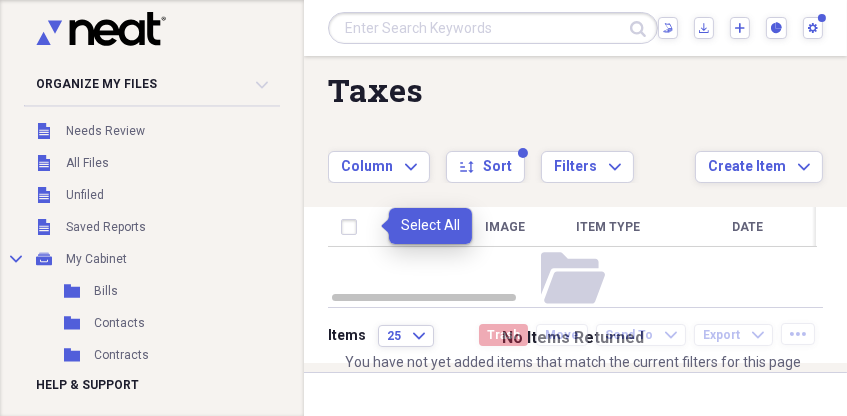 click at bounding box center (353, 227) 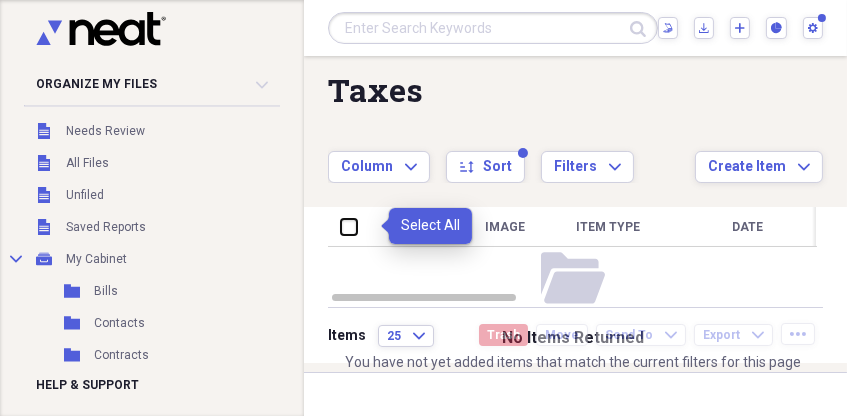click at bounding box center (341, 226) 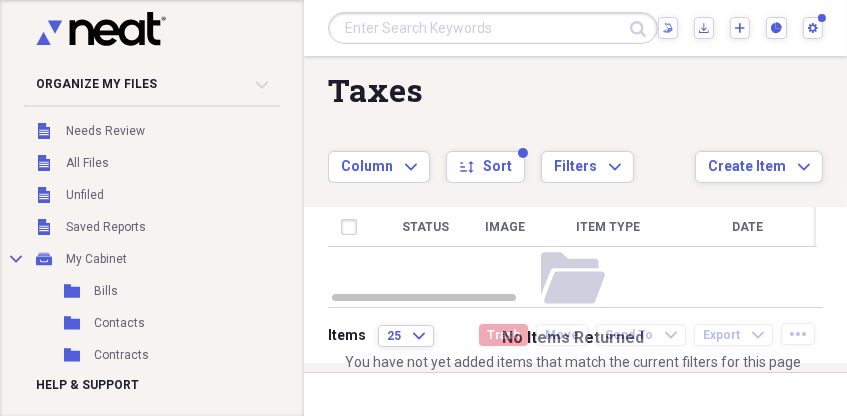 click on "Status" at bounding box center (425, 227) 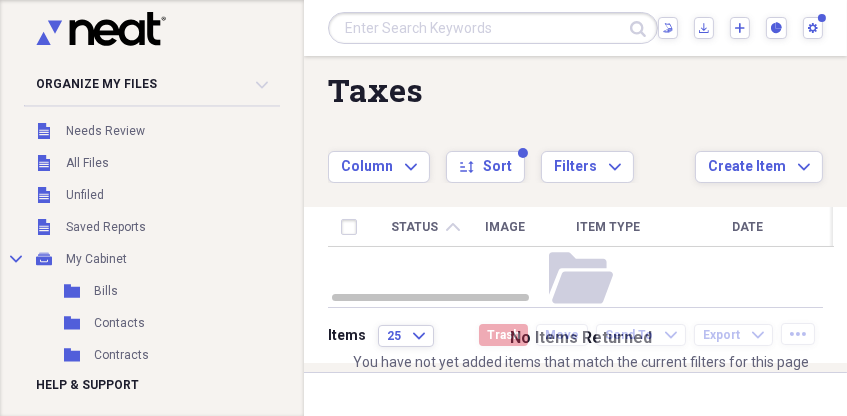 scroll, scrollTop: 0, scrollLeft: 0, axis: both 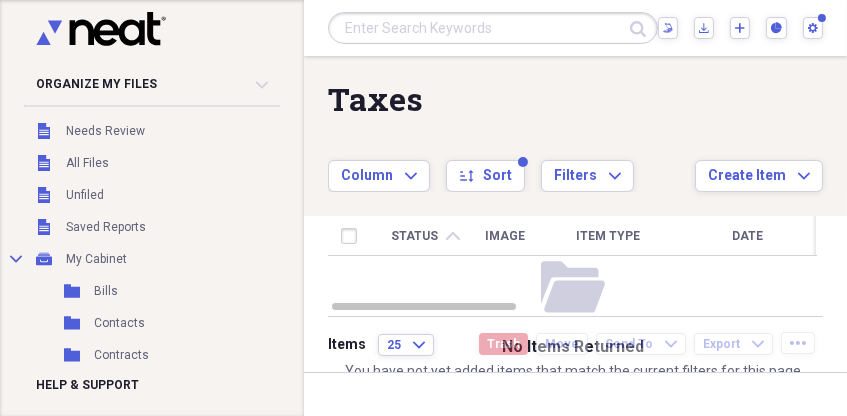 click on "Image" at bounding box center [506, 236] 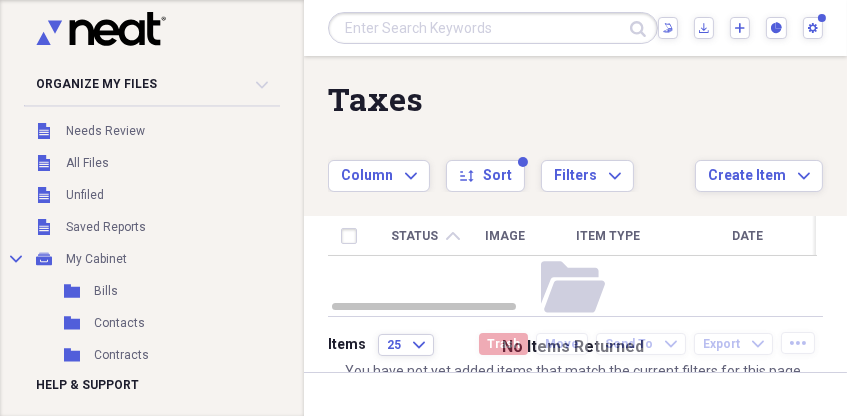 click on "Image" at bounding box center [506, 236] 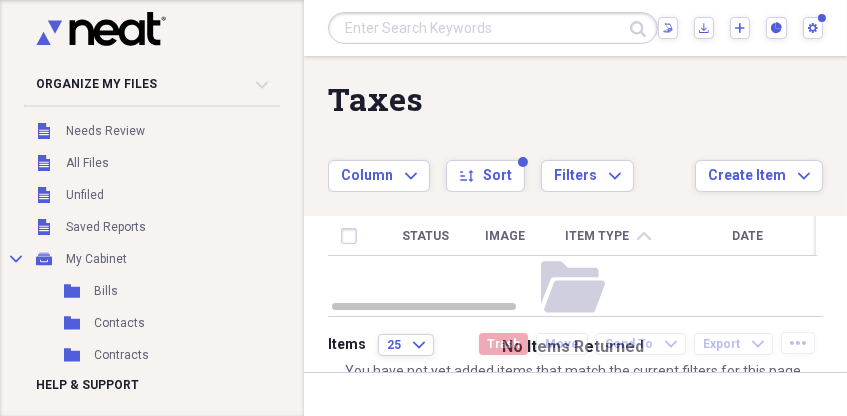 click on "Date" at bounding box center [748, 236] 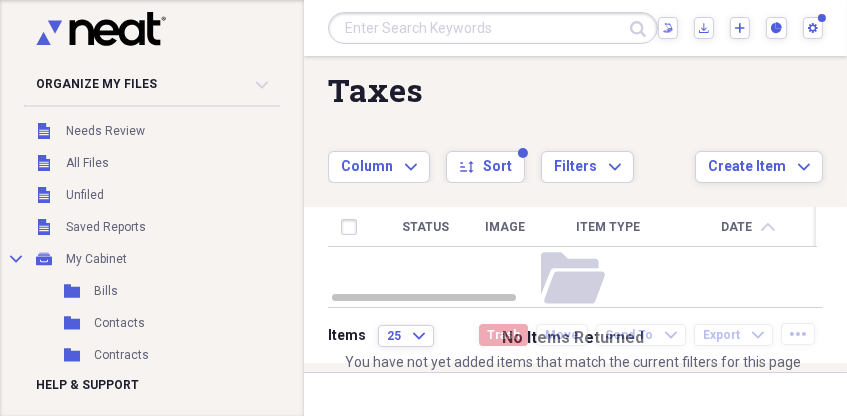 scroll, scrollTop: 0, scrollLeft: 0, axis: both 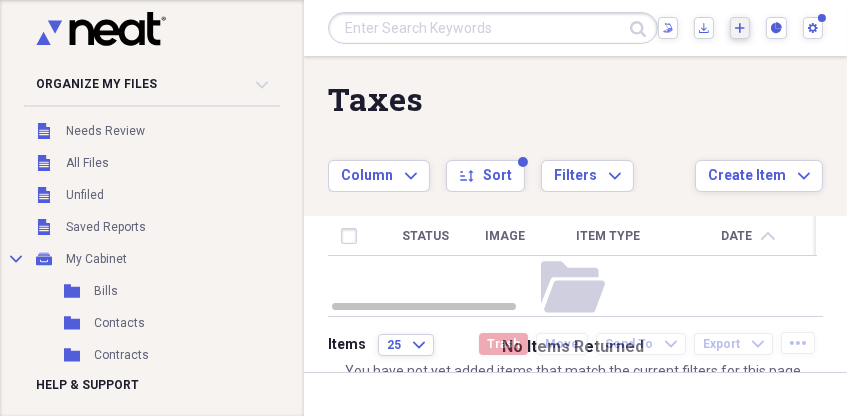 click on "Add Create Expand" at bounding box center [740, 28] 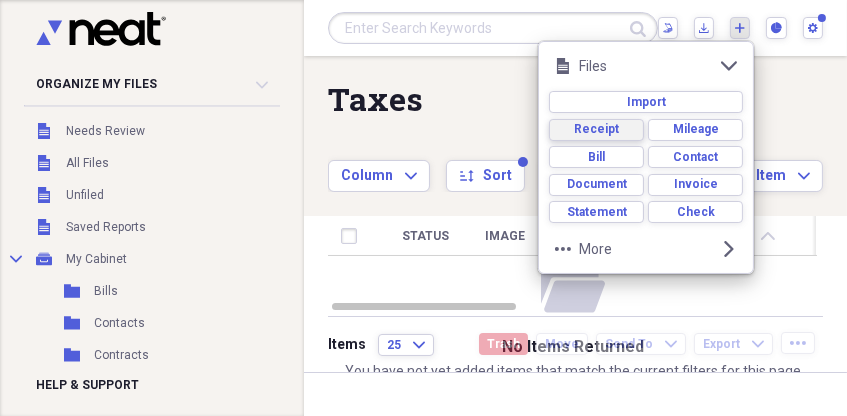 click on "Receipt" at bounding box center [596, 129] 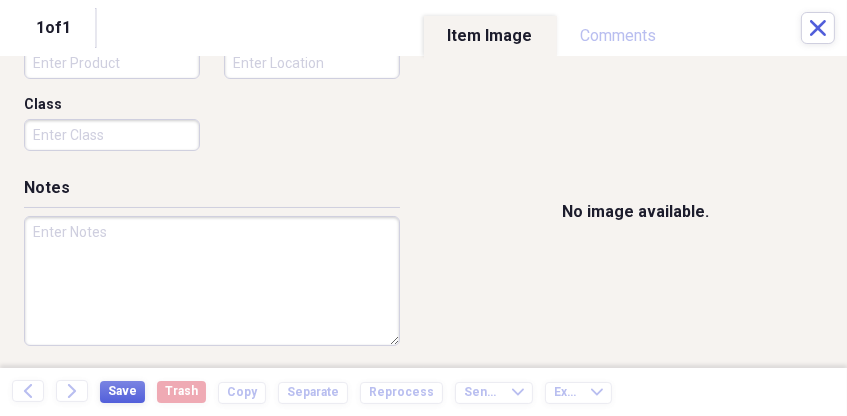 scroll, scrollTop: 634, scrollLeft: 0, axis: vertical 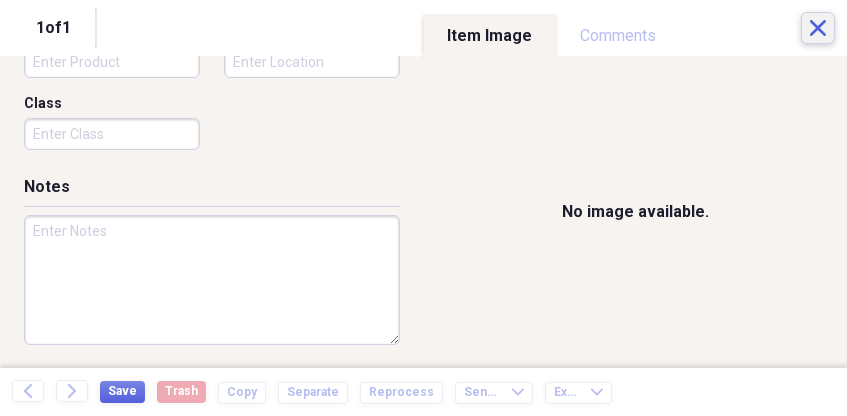click on "Close" 